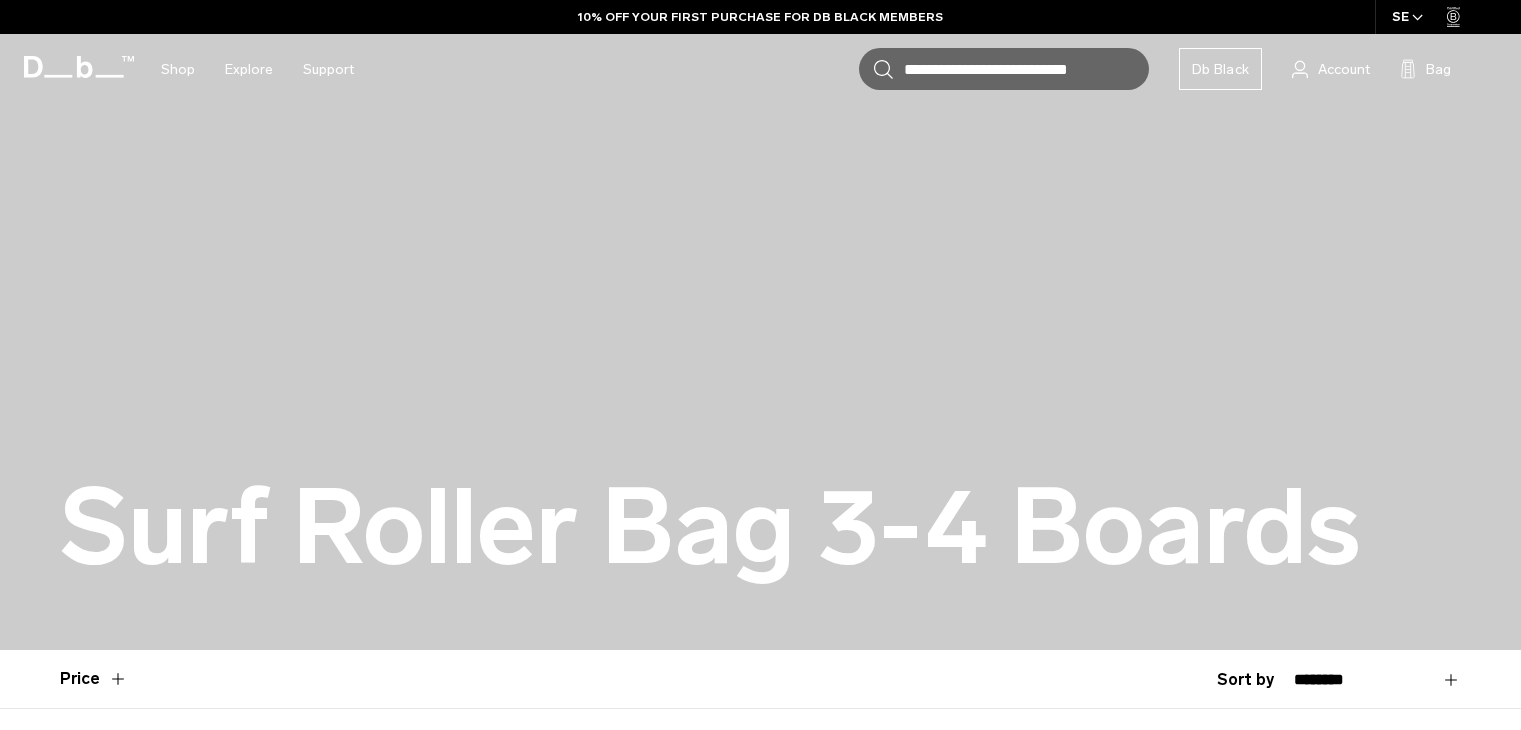 scroll, scrollTop: 0, scrollLeft: 0, axis: both 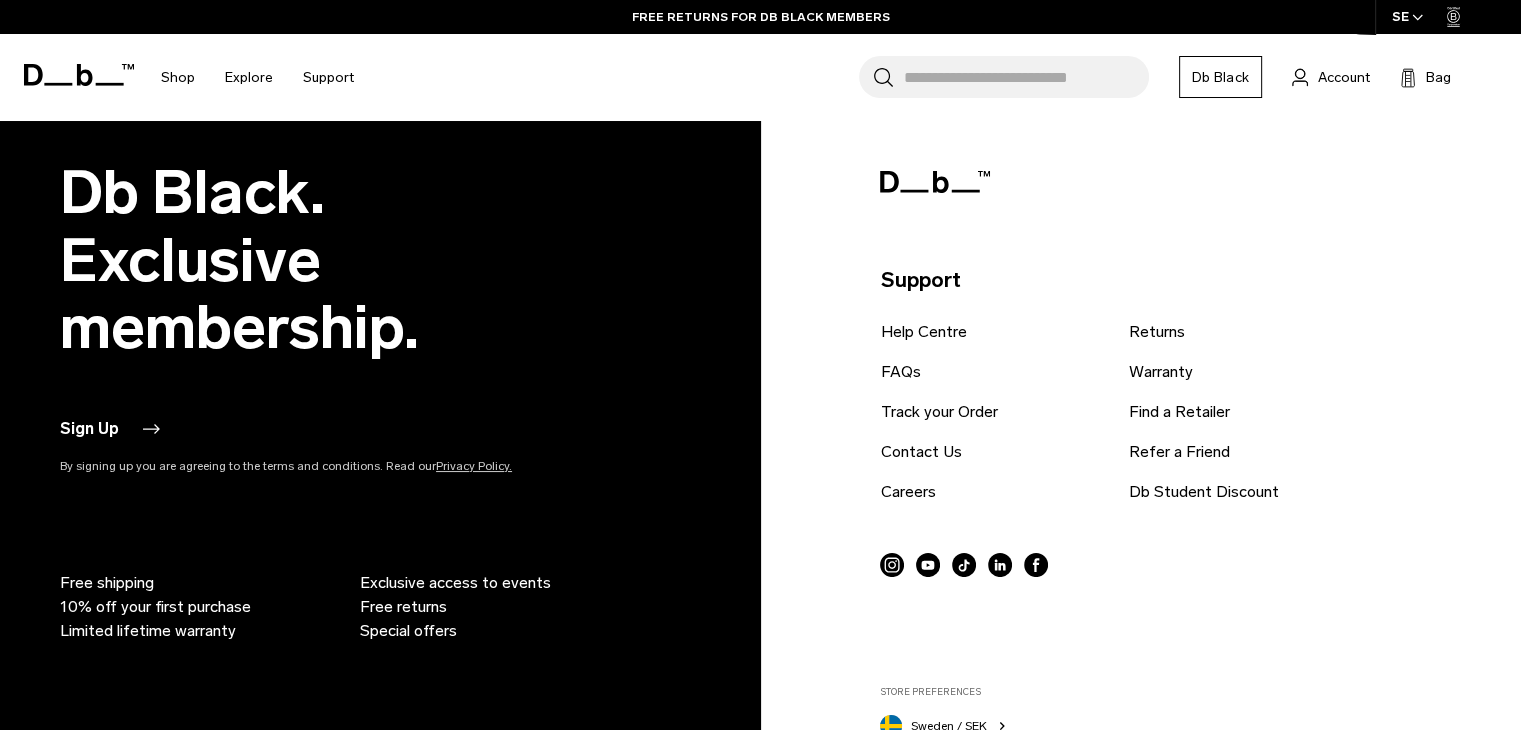 click 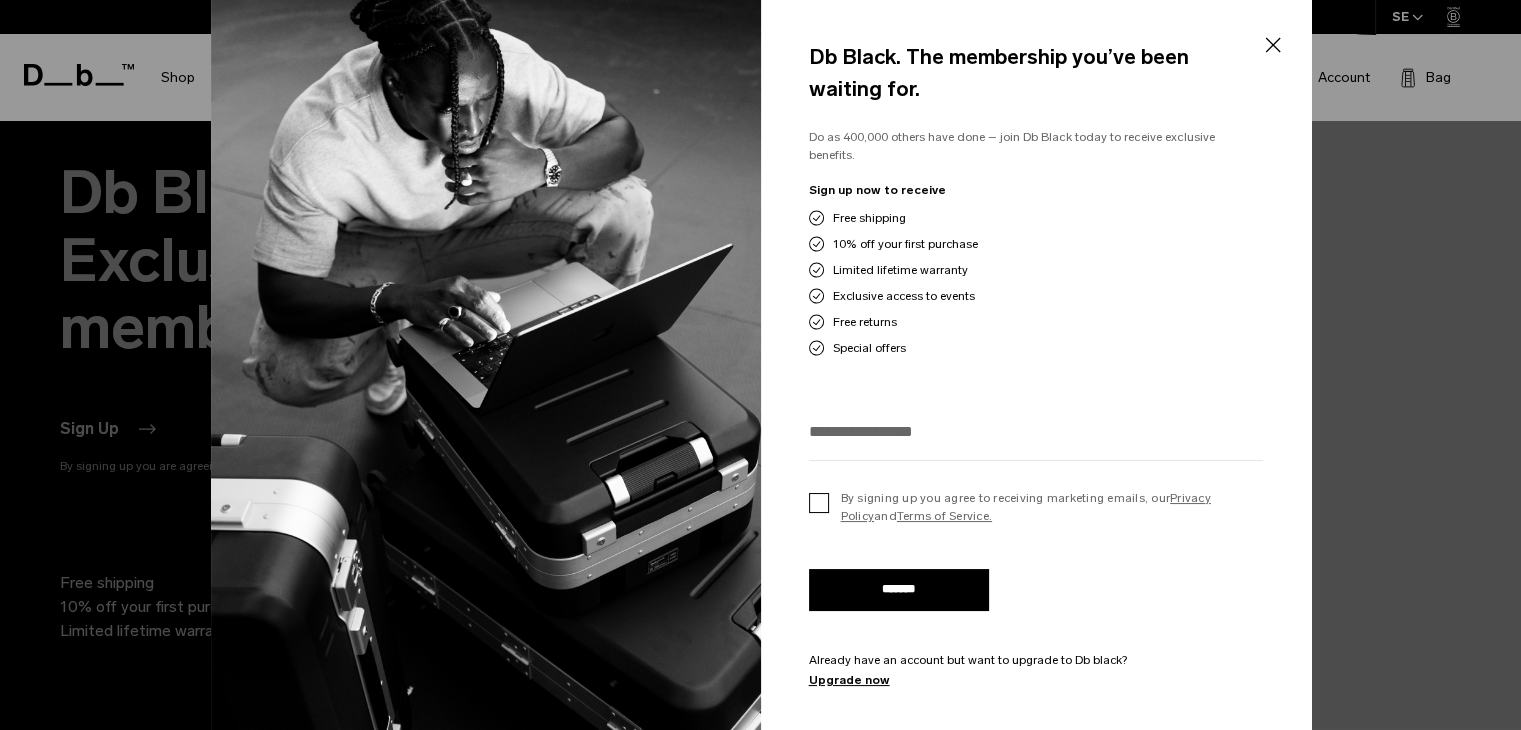 click on "By signing up you agree to receiving marketing emails, our  Privacy Policy  and  Terms of Service." at bounding box center (1036, 507) 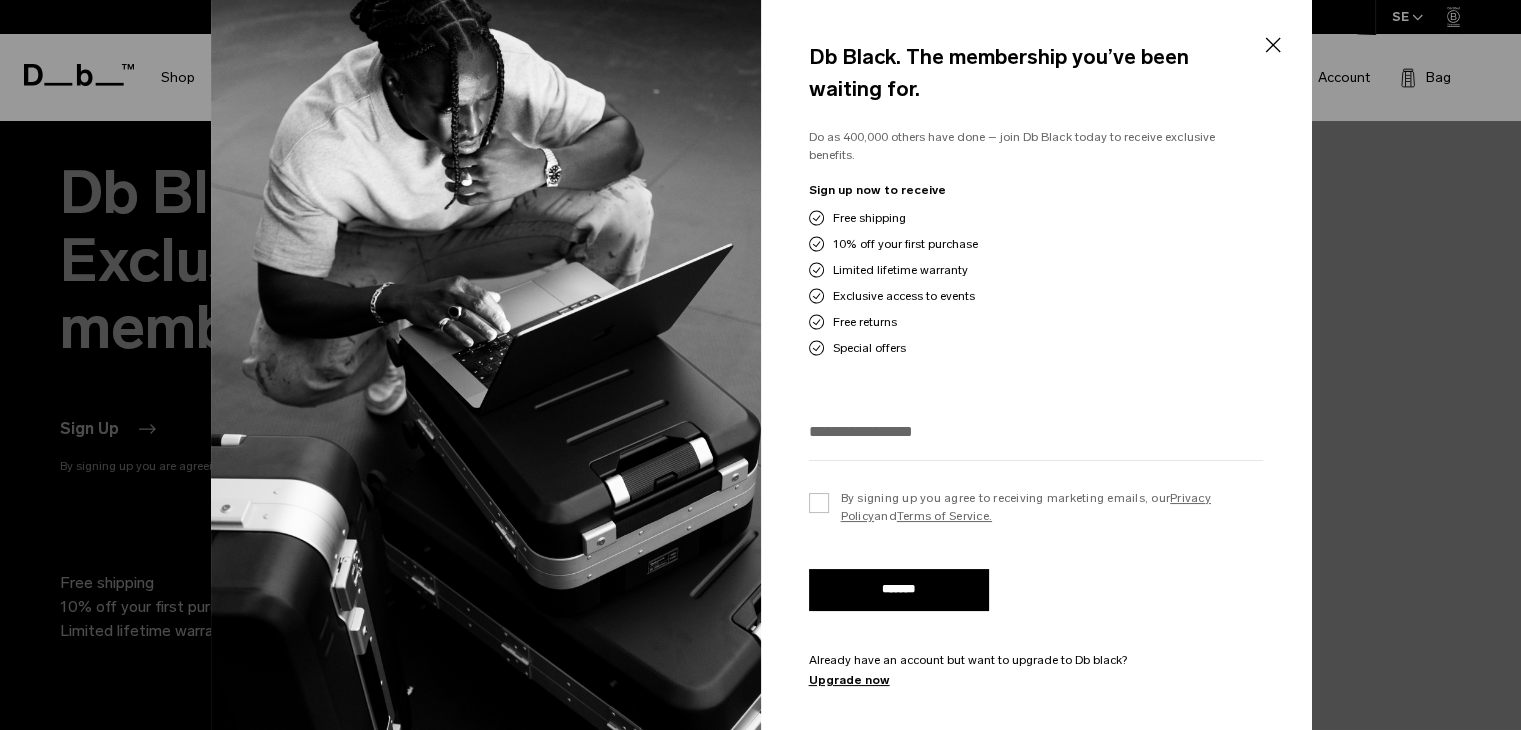 click at bounding box center [1036, 431] 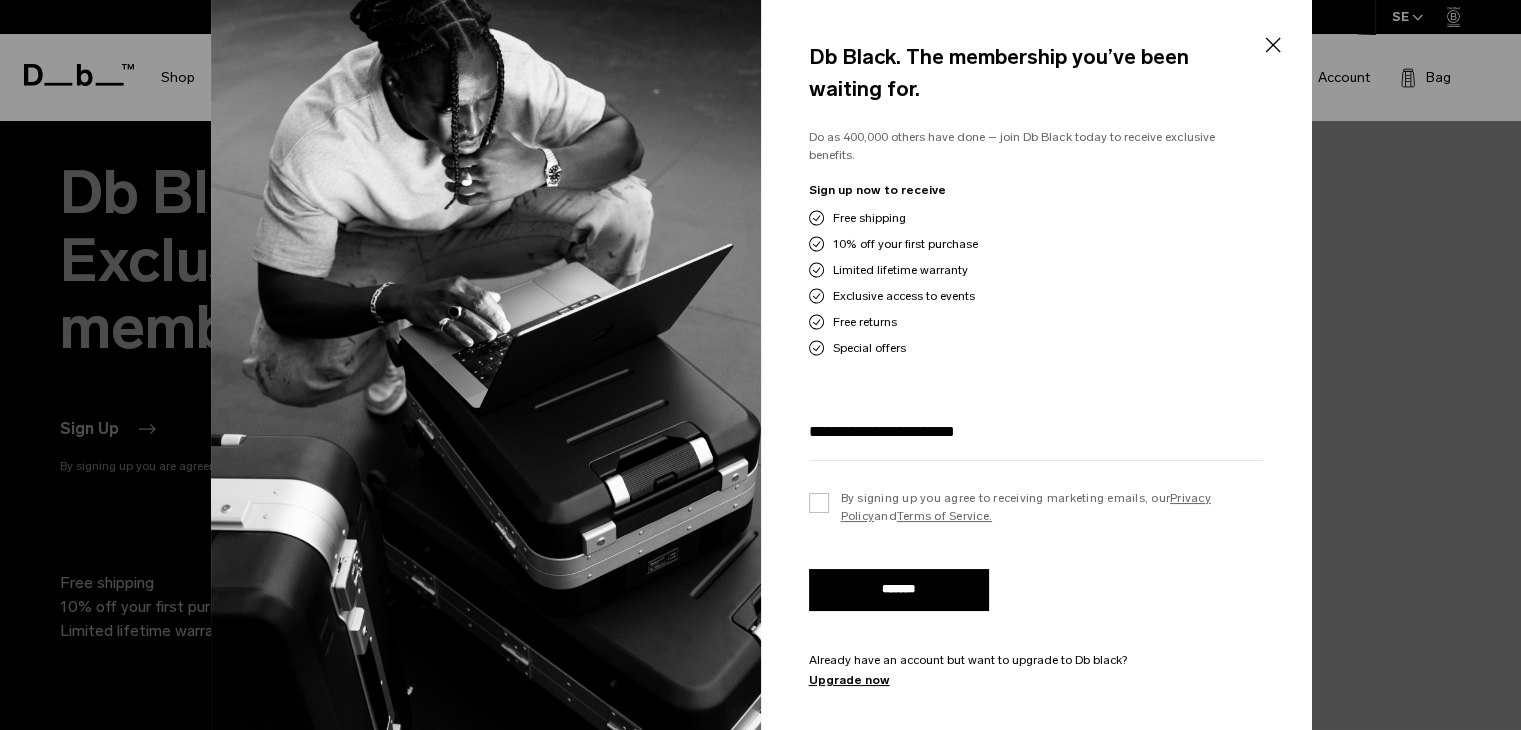 type on "**********" 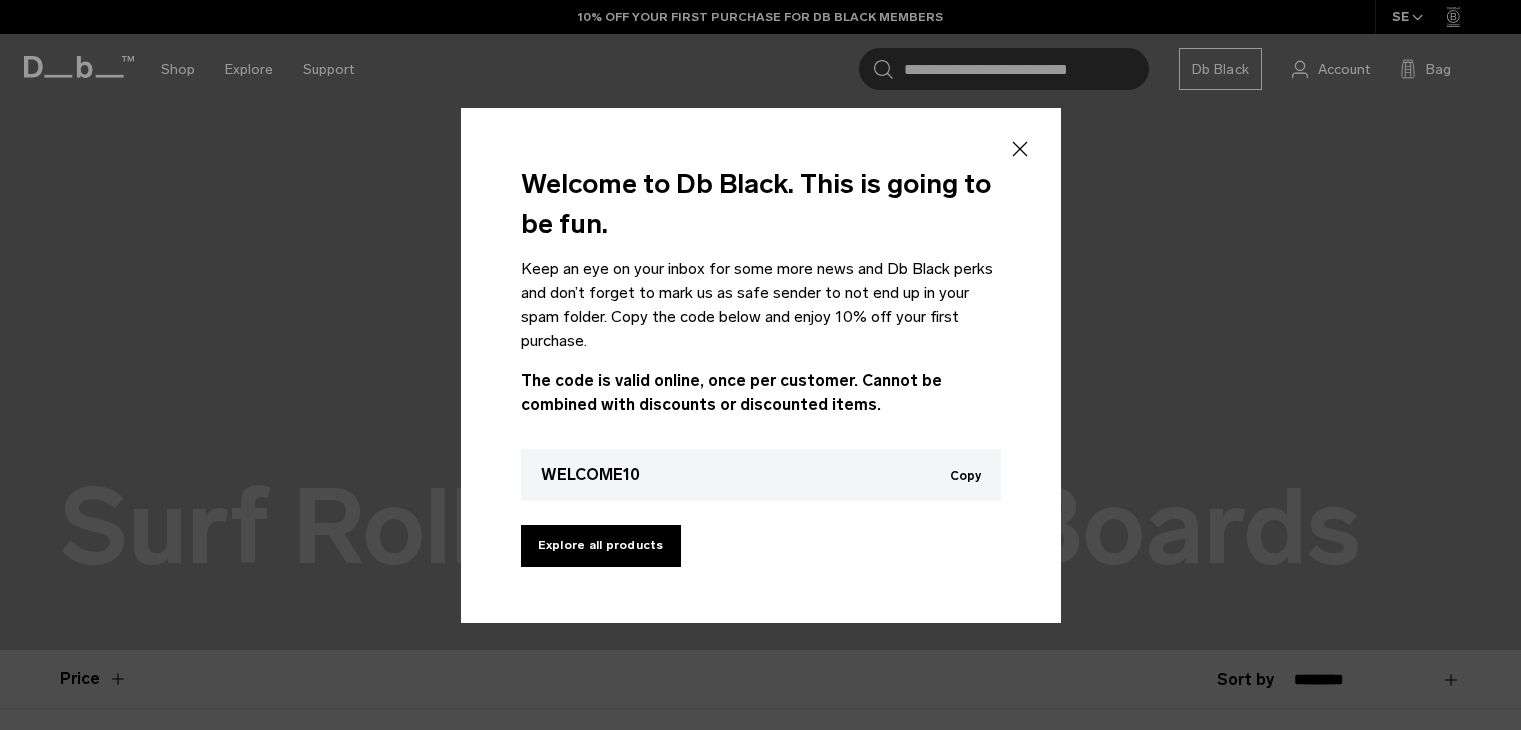 scroll, scrollTop: 0, scrollLeft: 0, axis: both 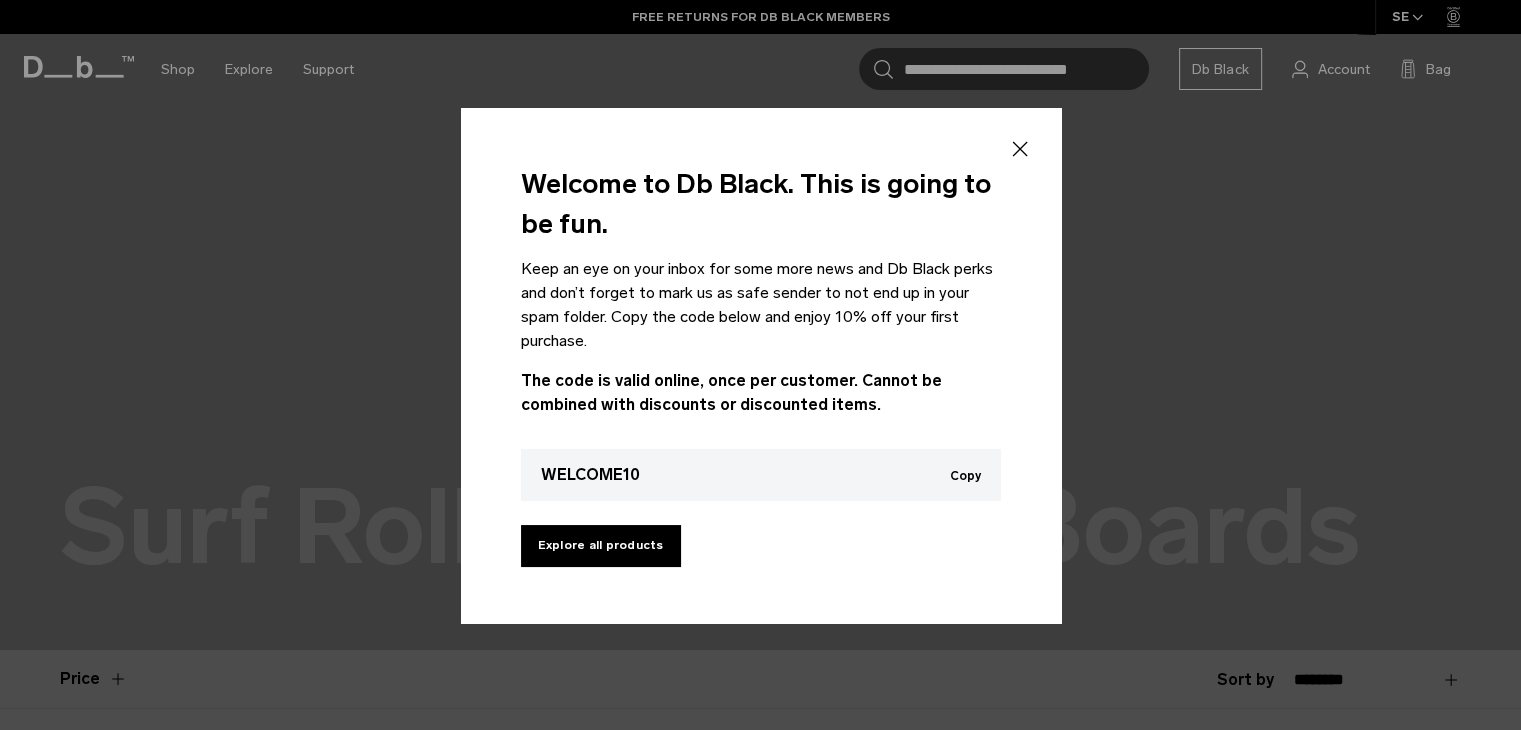 click 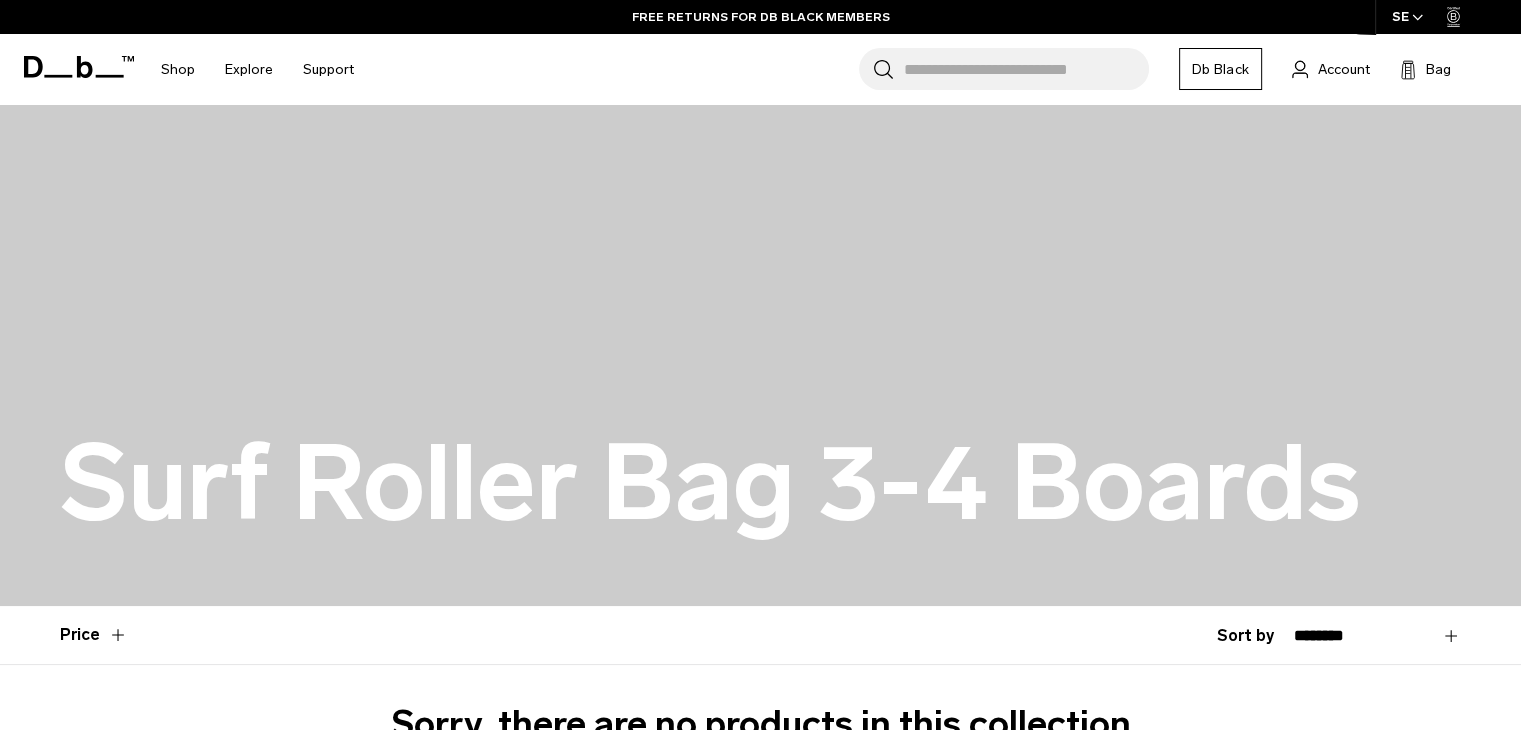 scroll, scrollTop: 0, scrollLeft: 0, axis: both 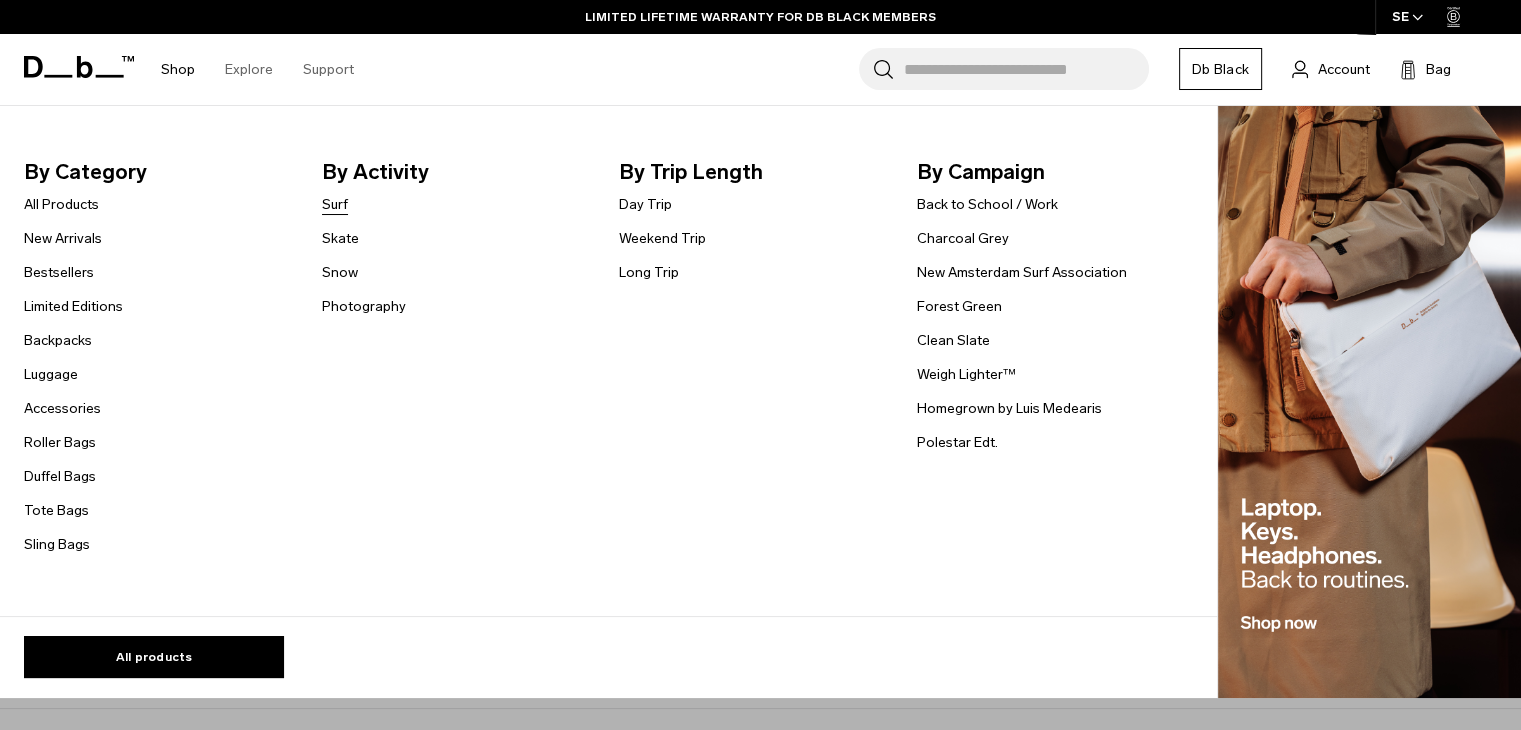 click on "Surf" at bounding box center (335, 204) 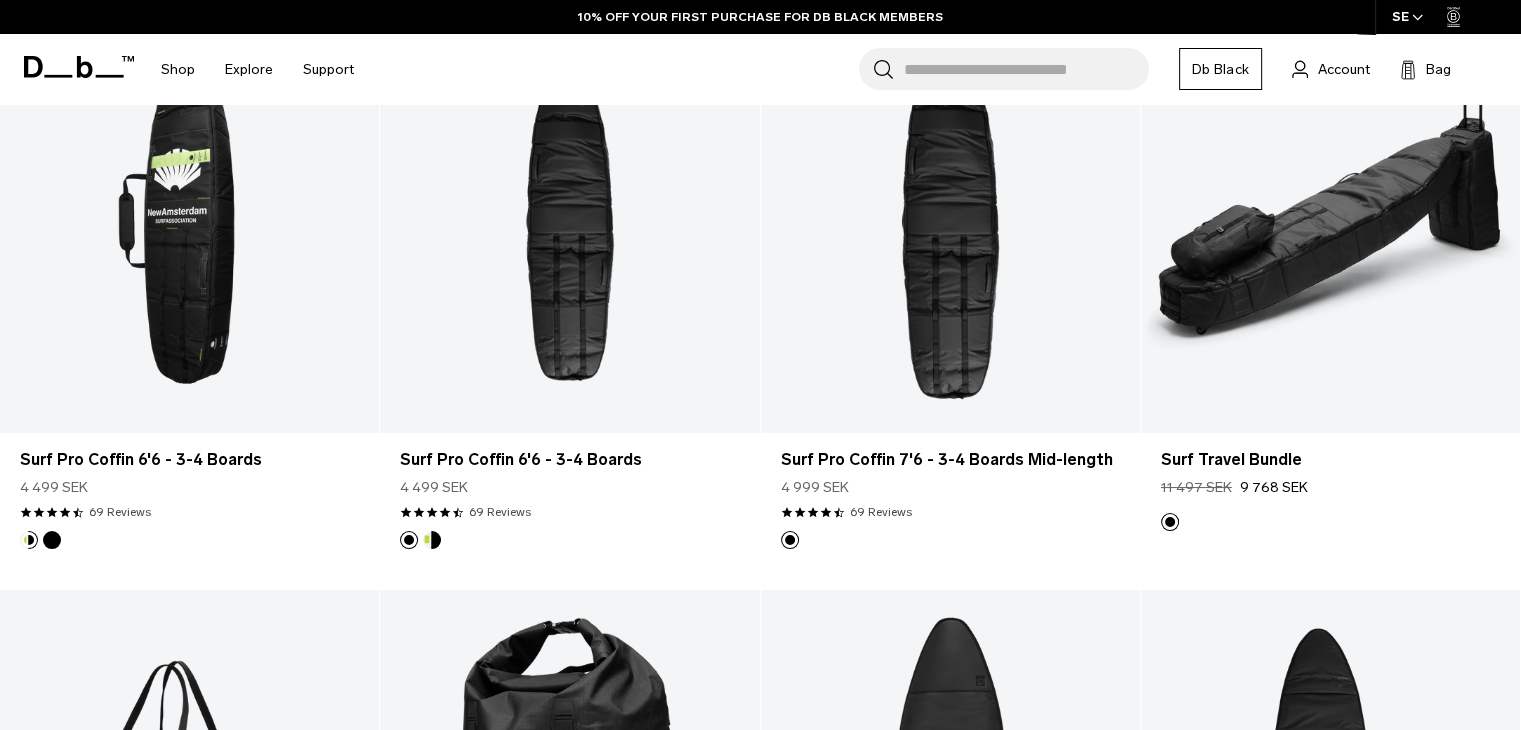 scroll, scrollTop: 502, scrollLeft: 0, axis: vertical 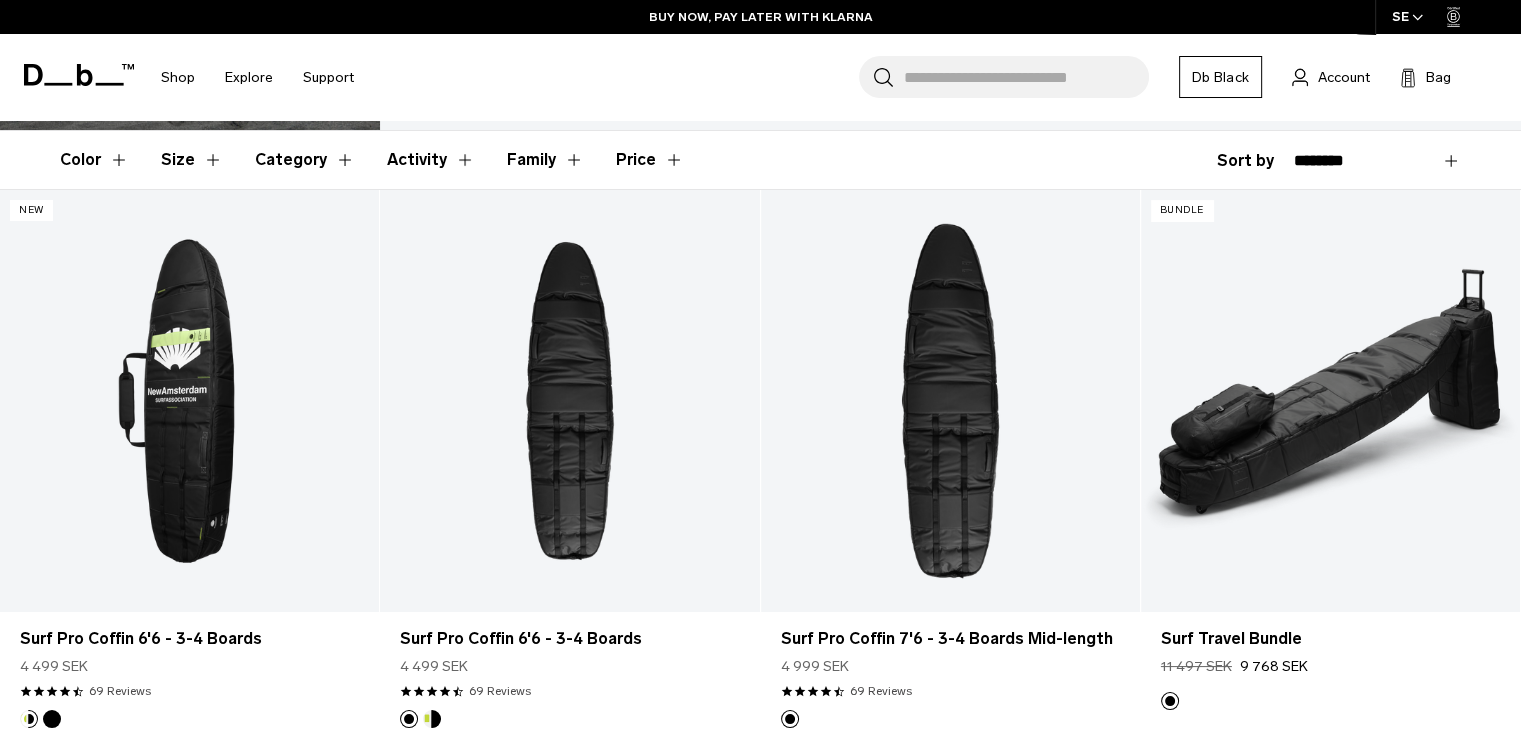 click on "Skip to content
Summer Sale Ends In:
00
days,
00
hours,
00
minutes ,
00
seconds
BUY NOW, PAY LATER WITH KLARNA
10% OFF YOUR FIRST PURCHASE FOR DB BLACK MEMBERS
FREE SHIPPING FOR DB BLACK MEMBERS
FREE RETURNS FOR DB BLACK MEMBERS
LIMITED LIFETIME WARRANTY FOR DB BLACK MEMBERS
BUY NOW, PAY LATER WITH KLARNA
10% OFF YOUR FIRST PURCHASE FOR DB BLACK MEMBERS
Summer Sale Ends In:
00
days,
00" at bounding box center (760, 42) 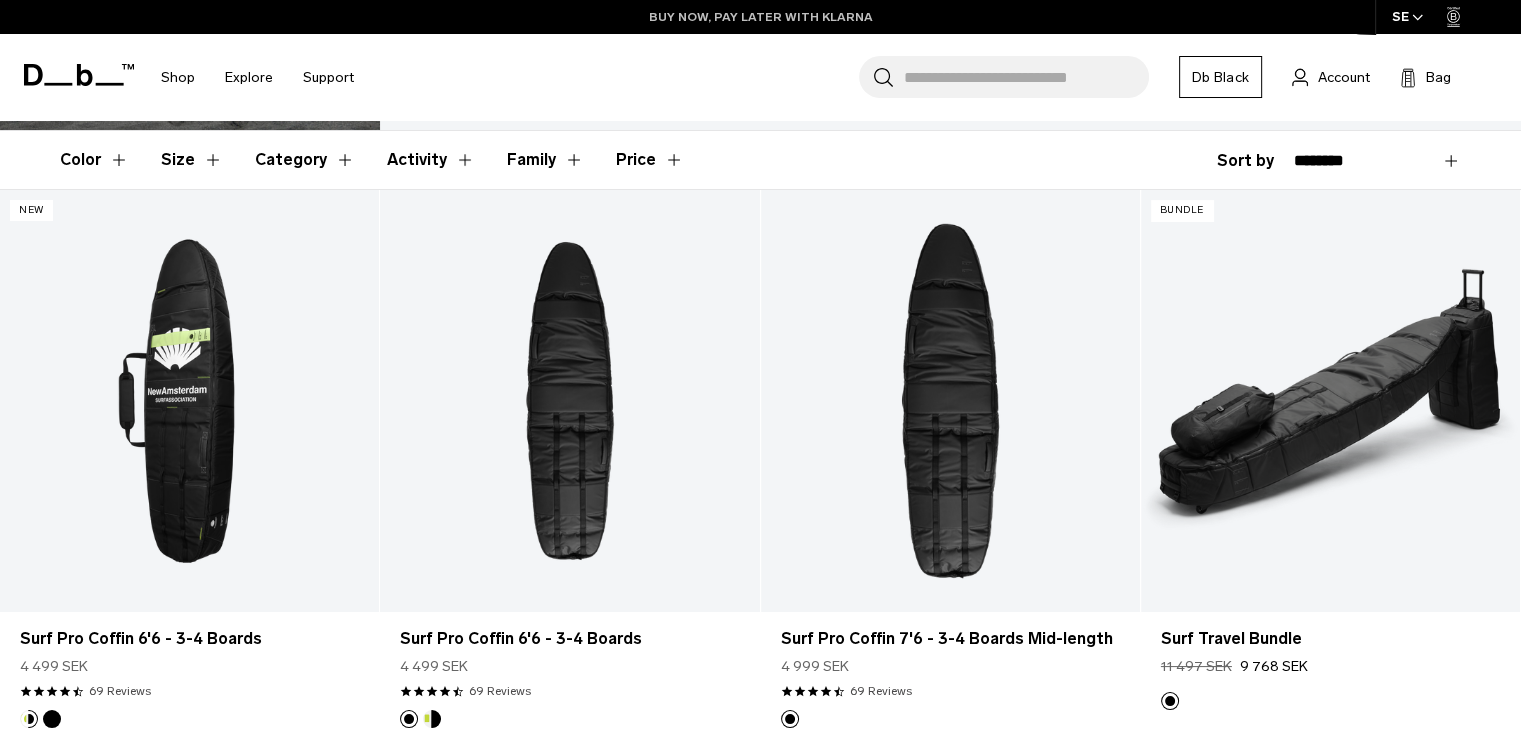 click on "BUY NOW, PAY LATER WITH KLARNA" at bounding box center [761, 17] 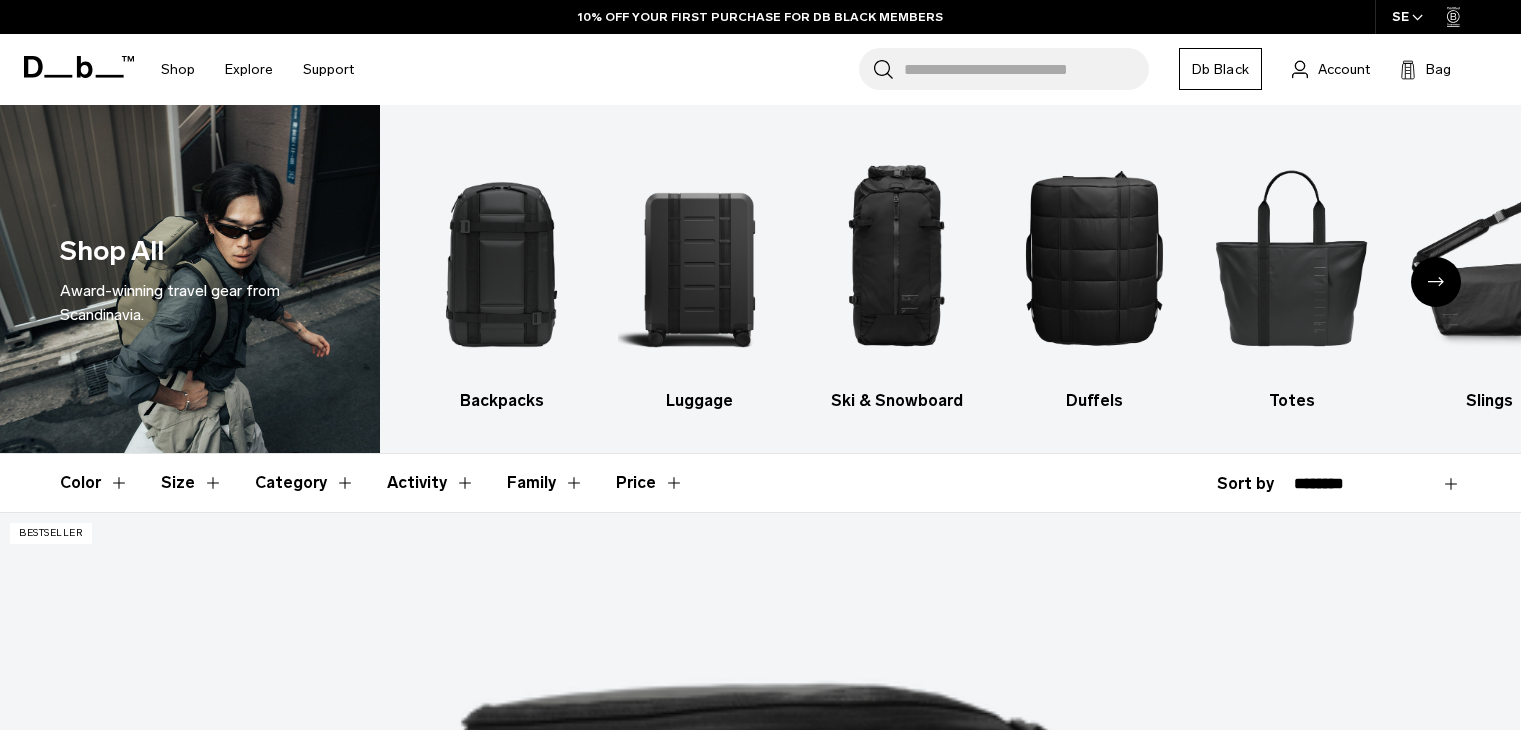 scroll, scrollTop: 0, scrollLeft: 0, axis: both 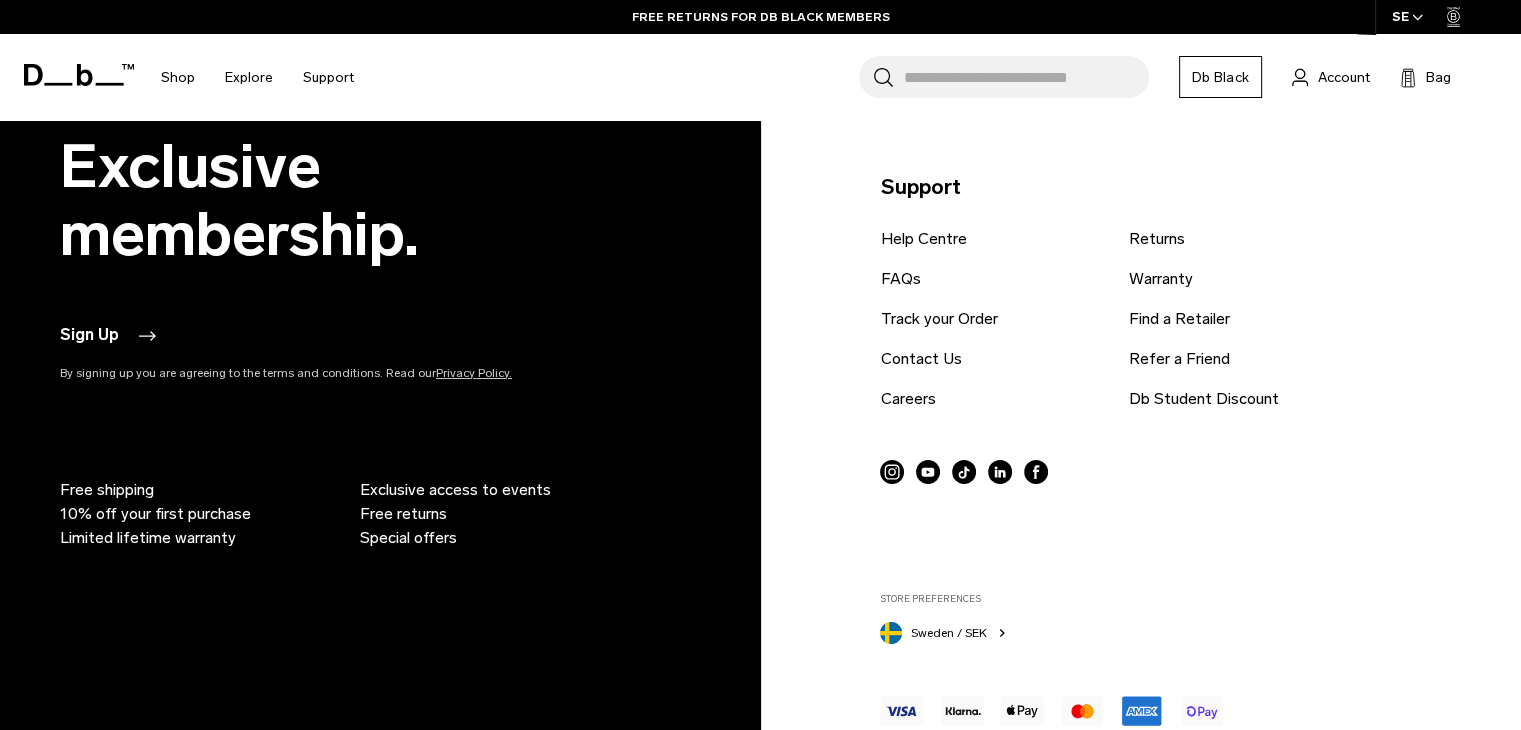 drag, startPoint x: 0, startPoint y: 0, endPoint x: 1535, endPoint y: 665, distance: 1672.8568 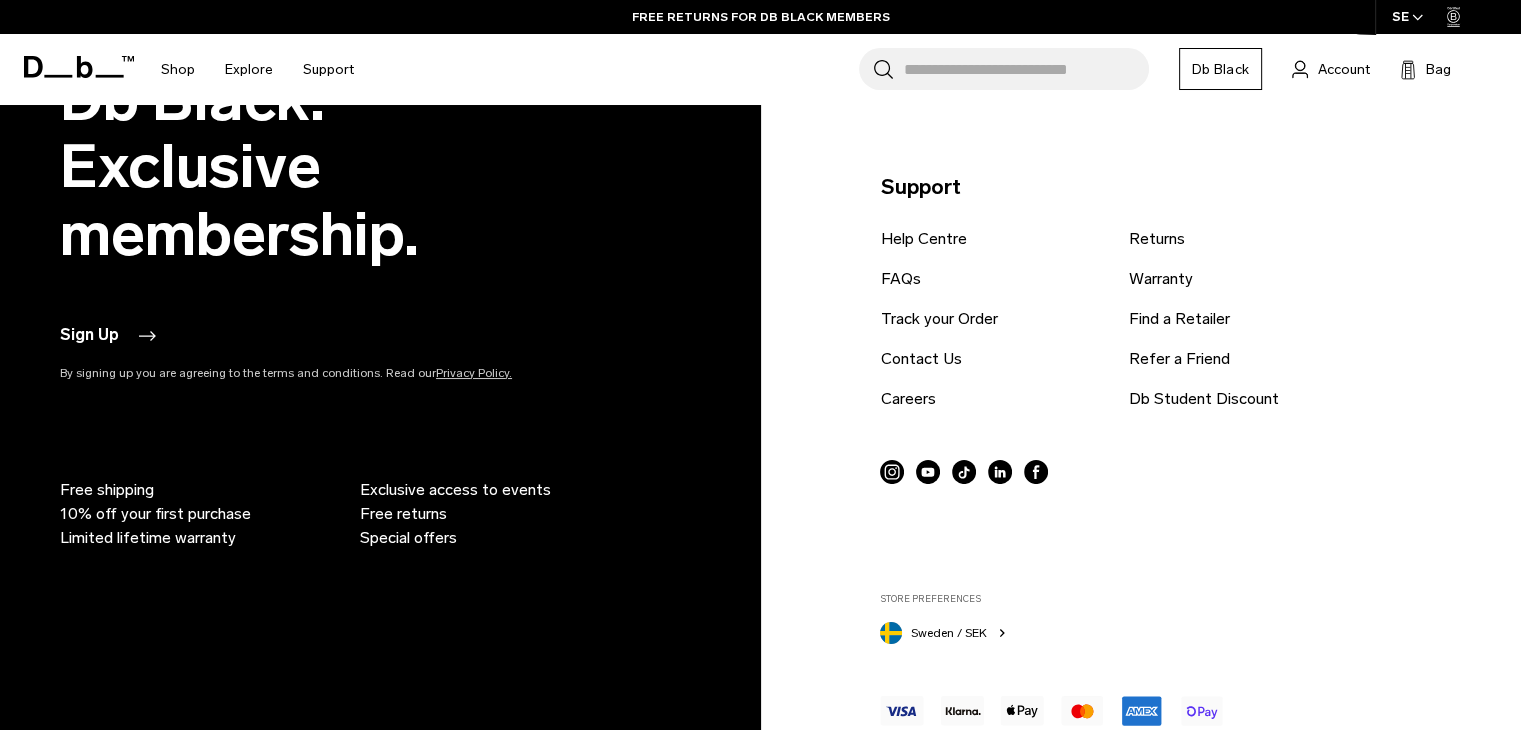 scroll, scrollTop: 7076, scrollLeft: 0, axis: vertical 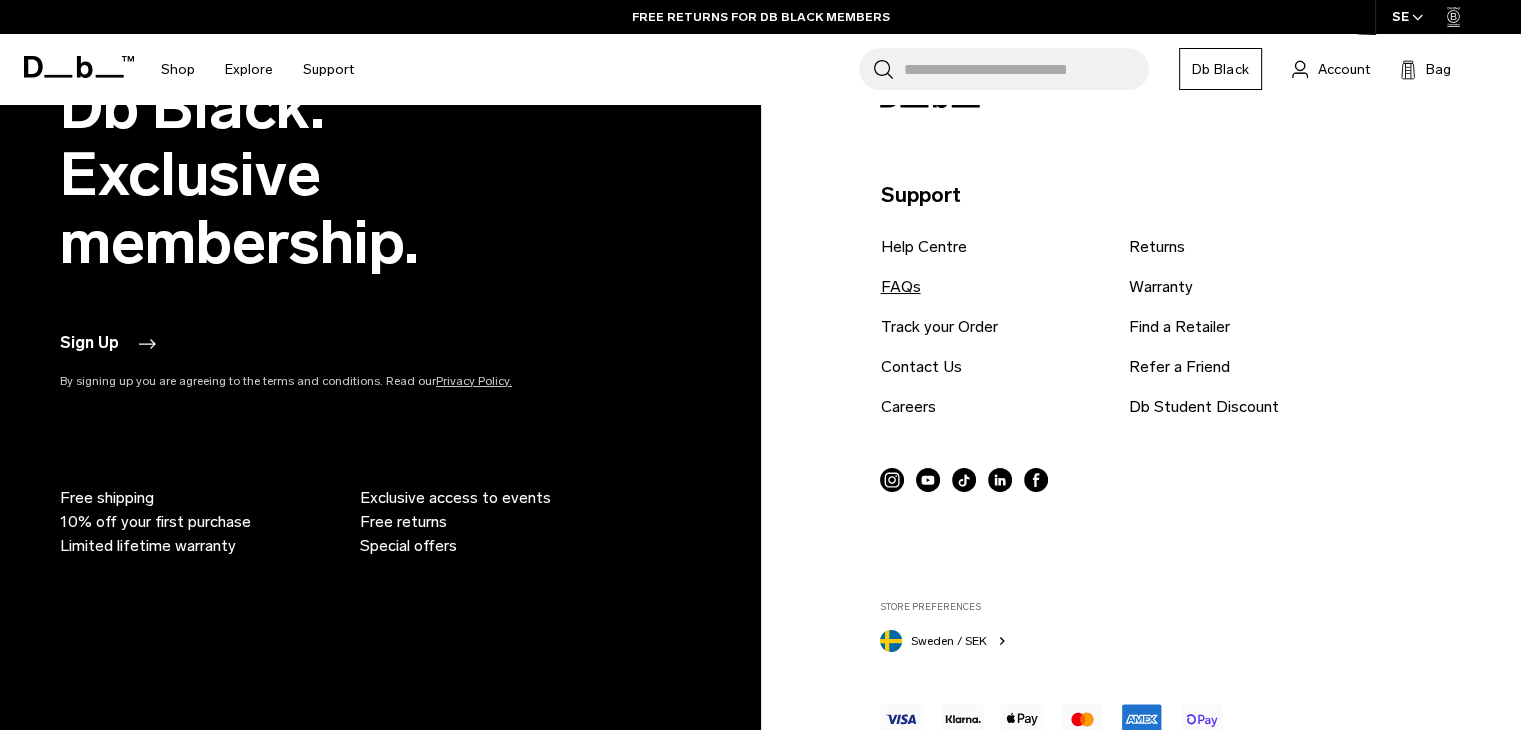 click on "FAQs" at bounding box center (900, 287) 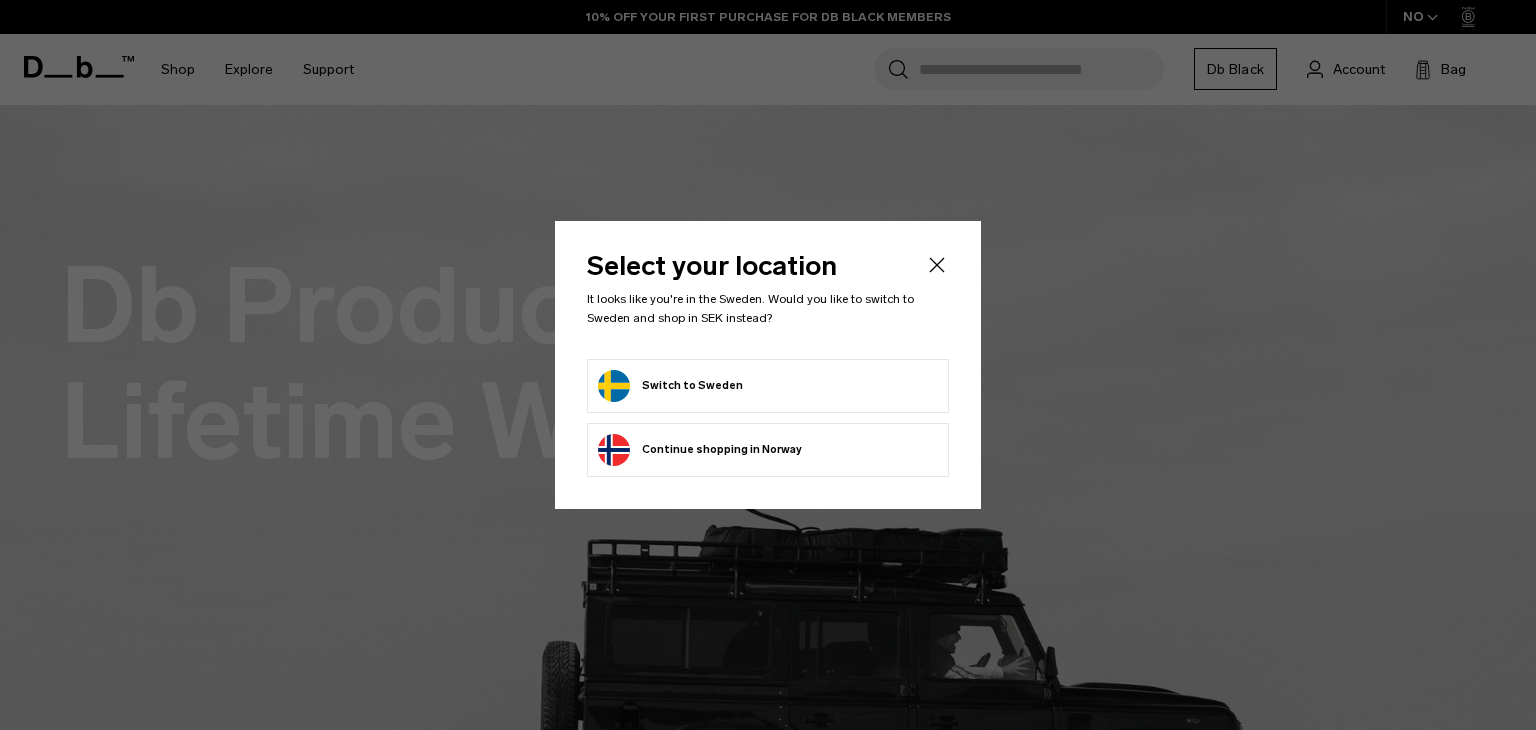 scroll, scrollTop: 0, scrollLeft: 0, axis: both 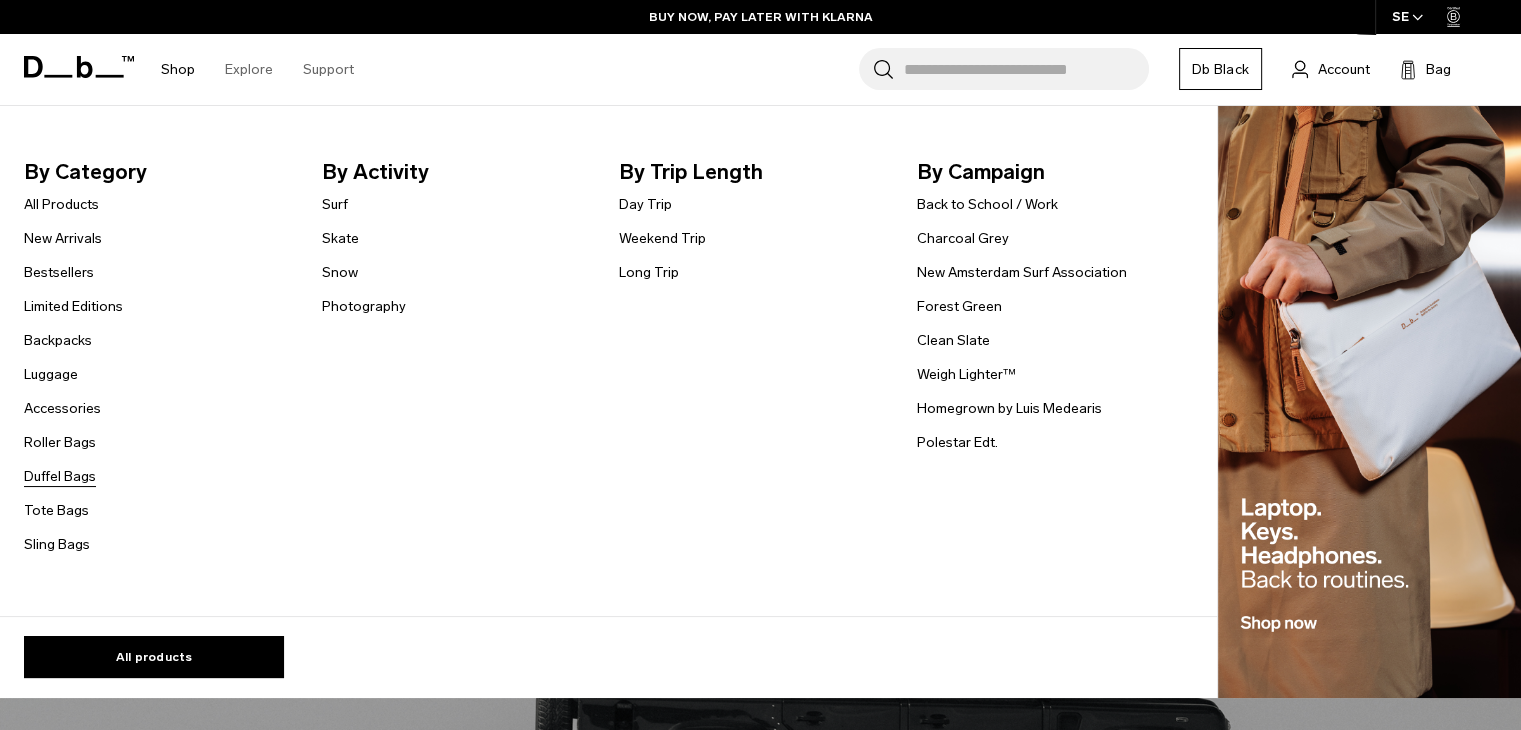 click on "Duffel Bags" at bounding box center (60, 476) 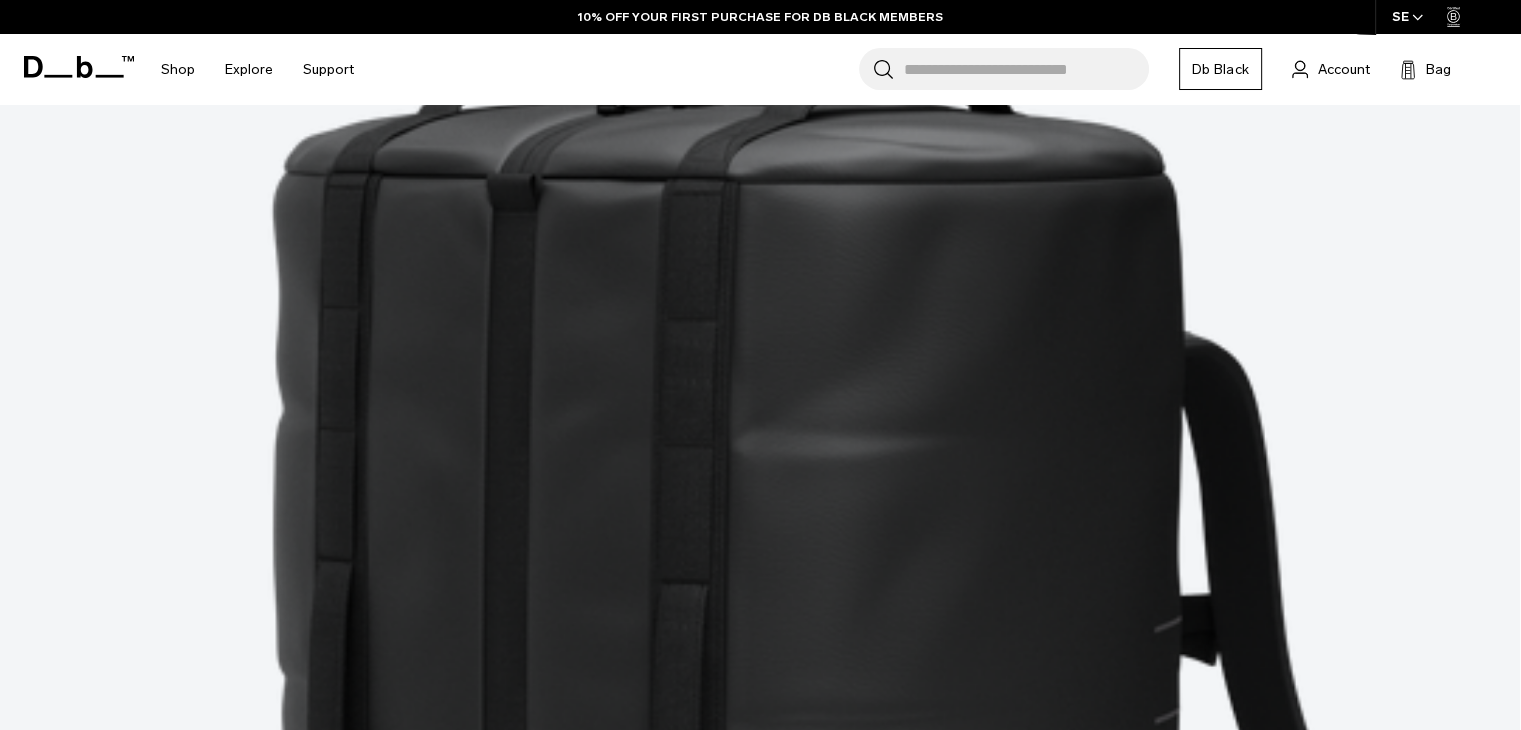 scroll, scrollTop: 564, scrollLeft: 0, axis: vertical 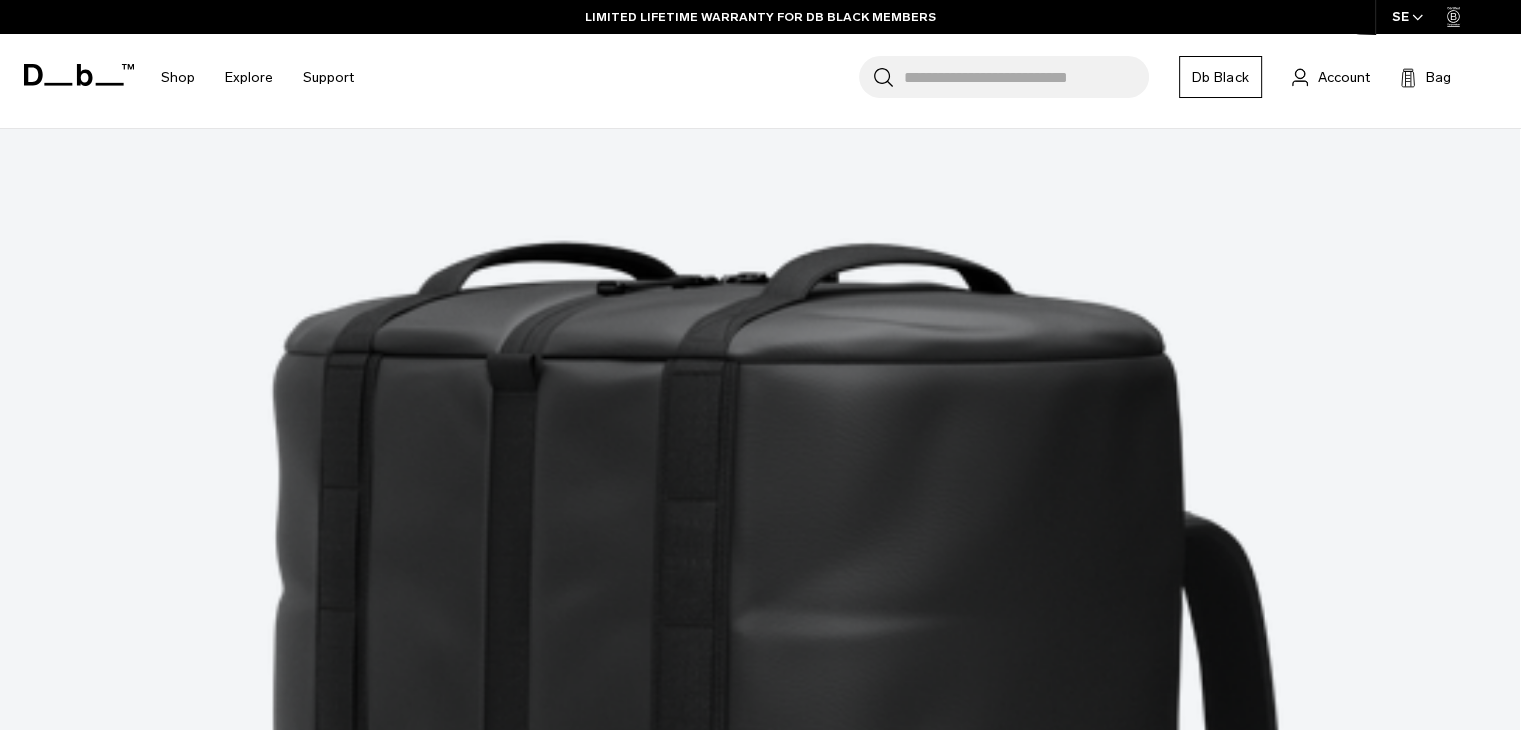 click on "Skip to content
Summer Sale Ends In:
00
days,
00
hours,
00
minutes ,
00
seconds
BUY NOW, PAY LATER WITH KLARNA
10% OFF YOUR FIRST PURCHASE FOR DB BLACK MEMBERS
FREE SHIPPING FOR DB BLACK MEMBERS
FREE RETURNS FOR DB BLACK MEMBERS
LIMITED LIFETIME WARRANTY FOR DB BLACK MEMBERS
BUY NOW, PAY LATER WITH KLARNA
10% OFF YOUR FIRST PURCHASE FOR DB BLACK MEMBERS
Summer Sale Ends In:
00
days,
00" at bounding box center (760, -19) 